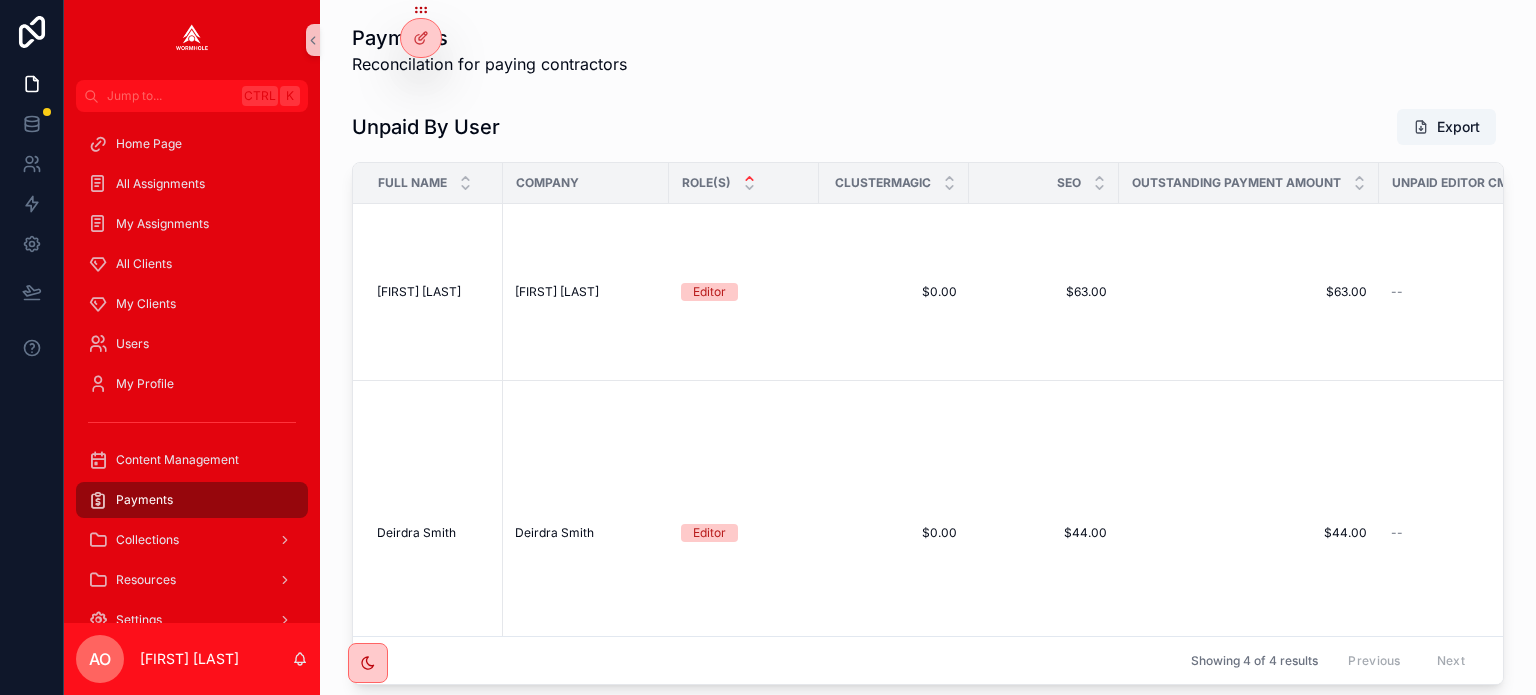 scroll, scrollTop: 0, scrollLeft: 0, axis: both 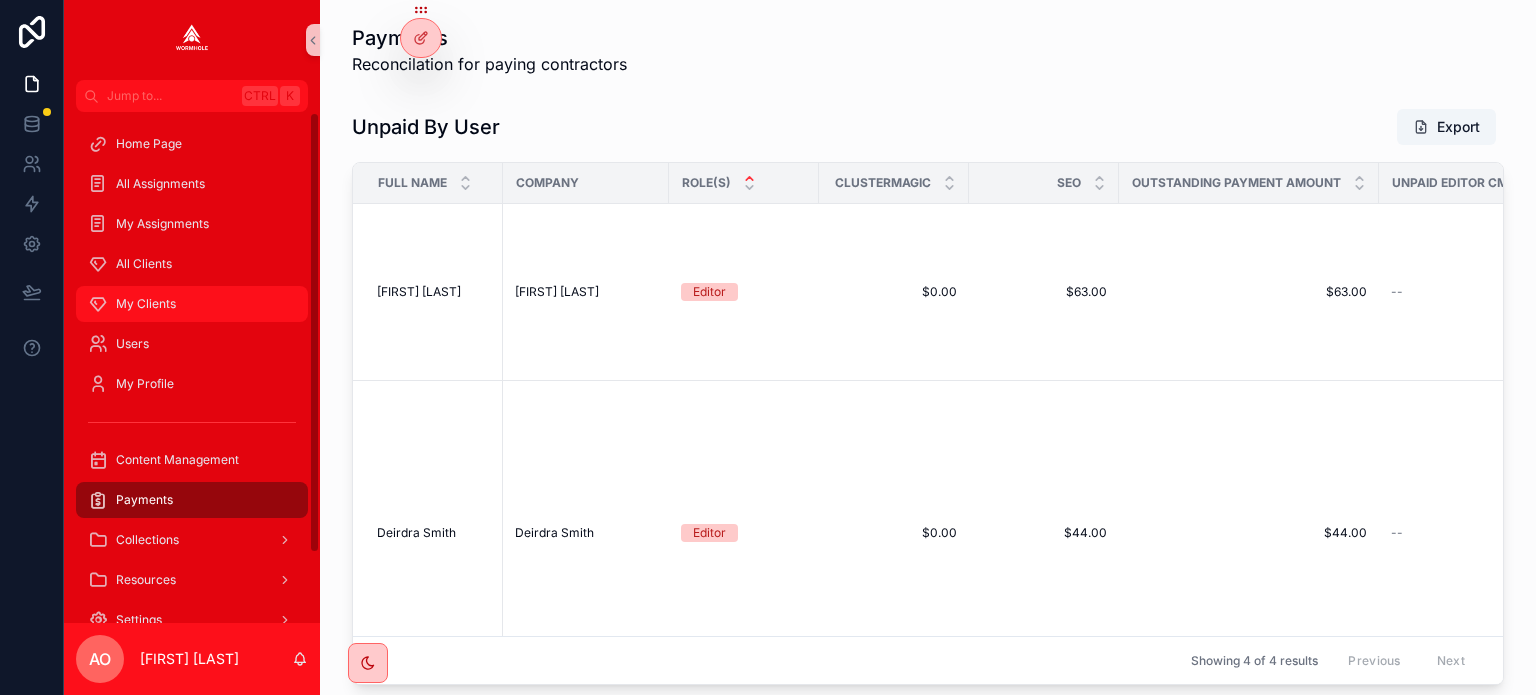 click on "My Clients" at bounding box center (146, 304) 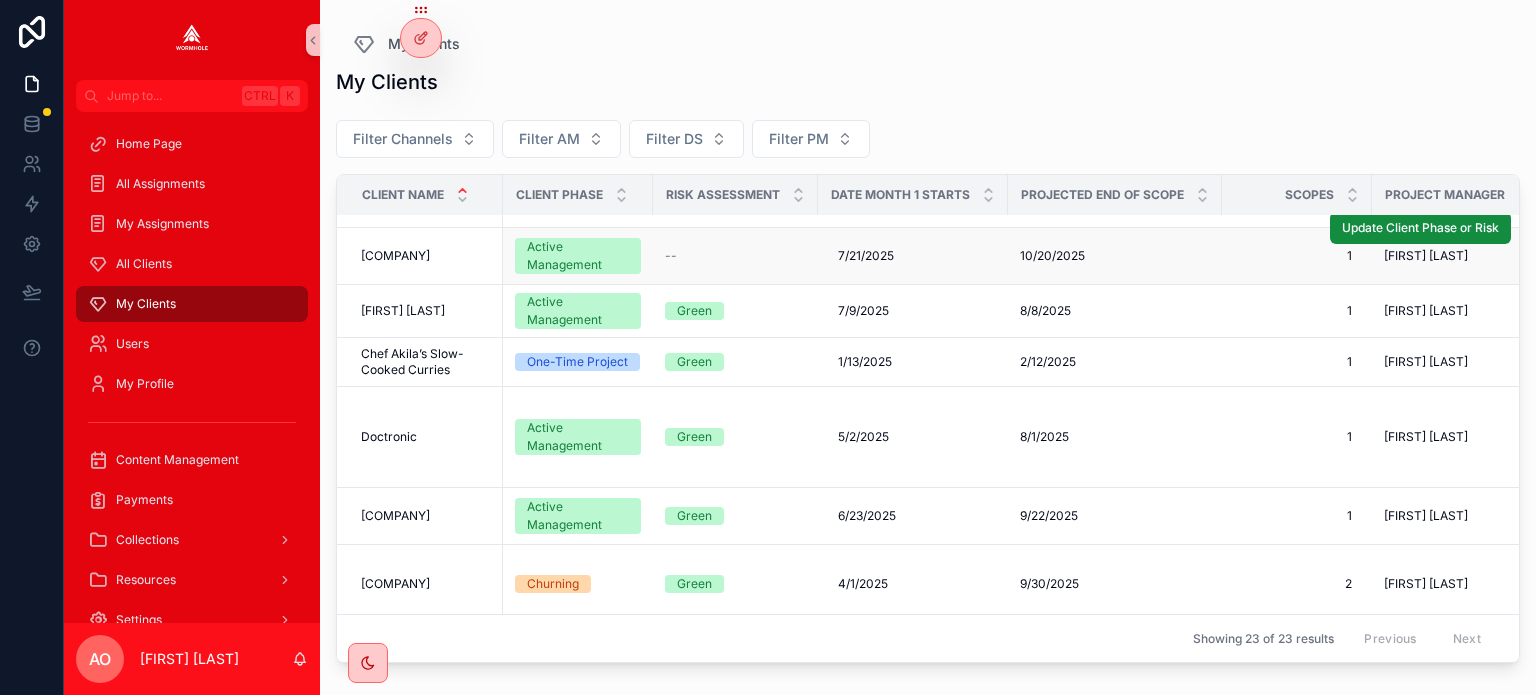 scroll, scrollTop: 300, scrollLeft: 0, axis: vertical 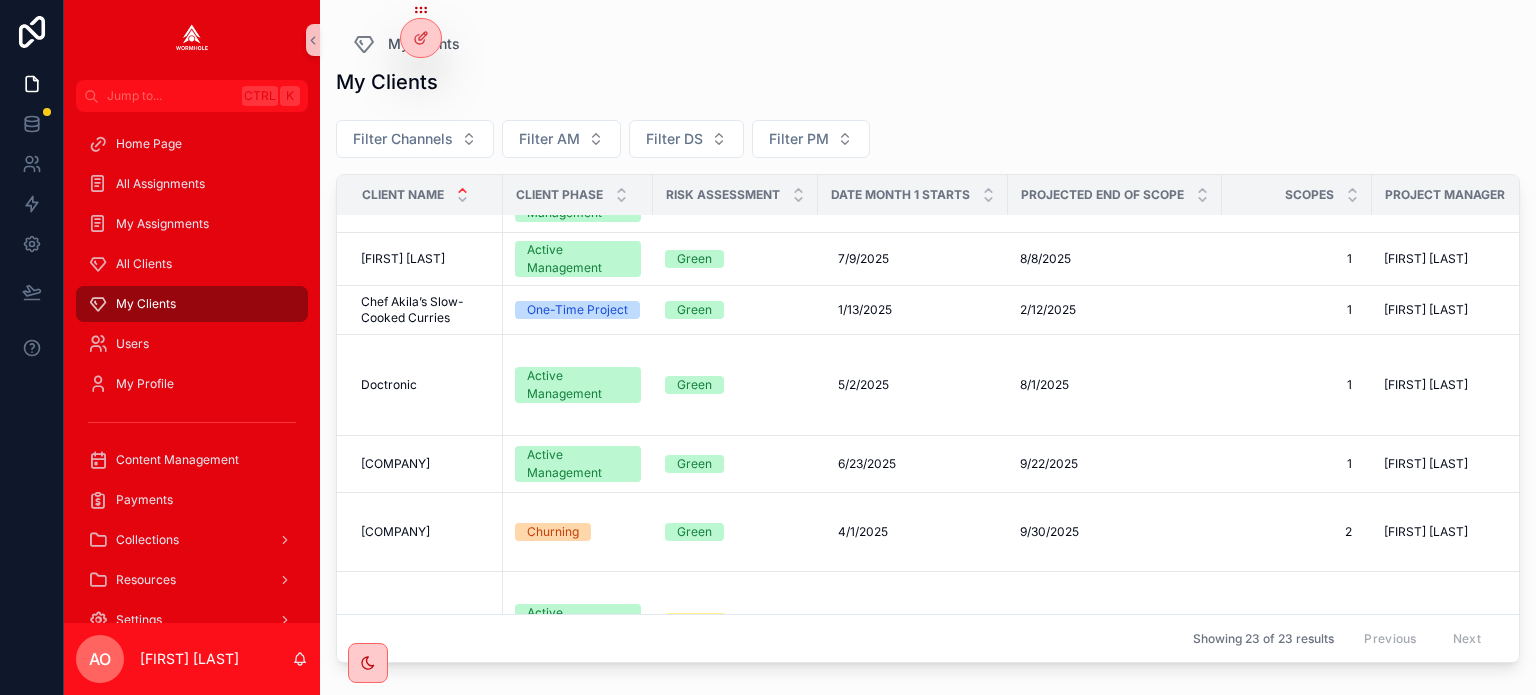 drag, startPoint x: 791, startPoint y: 261, endPoint x: 1031, endPoint y: 112, distance: 282.49072 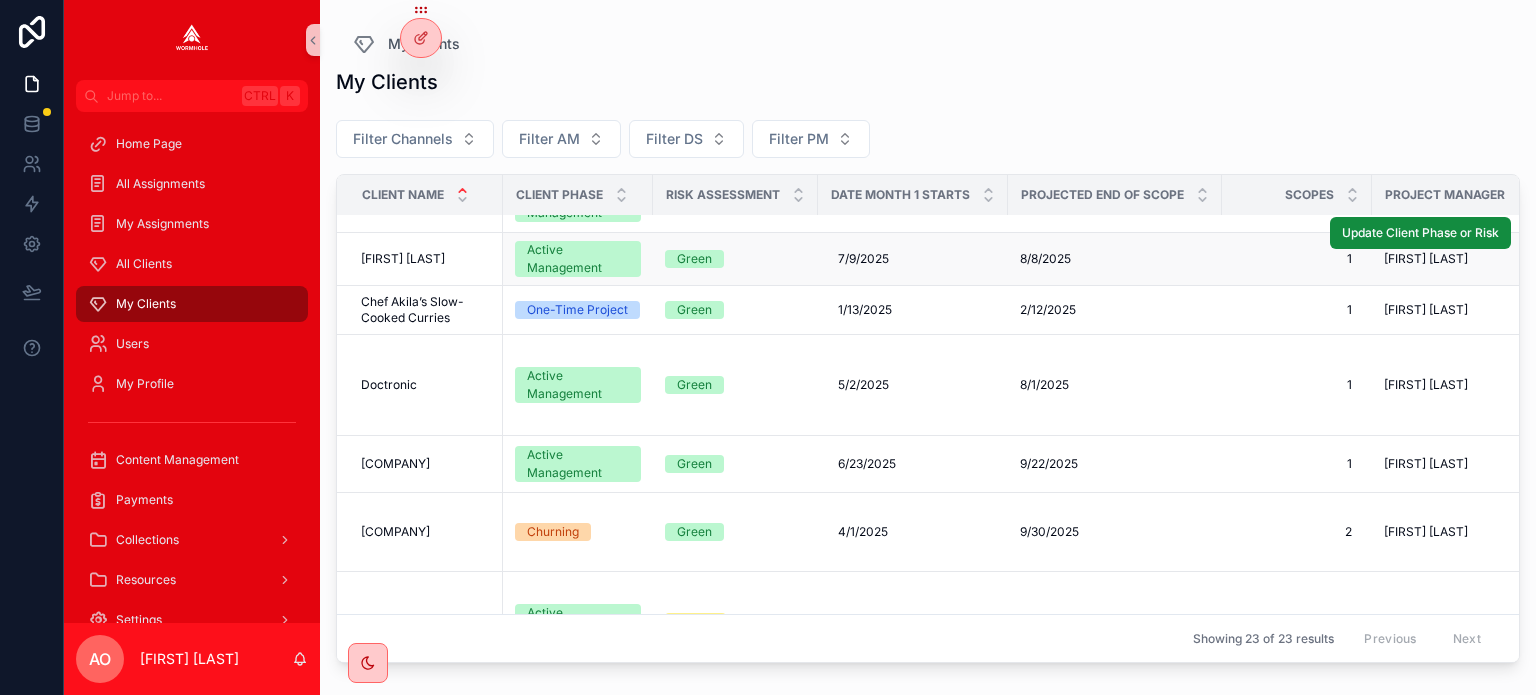 click on "[FIRST] [LAST]" at bounding box center [403, 259] 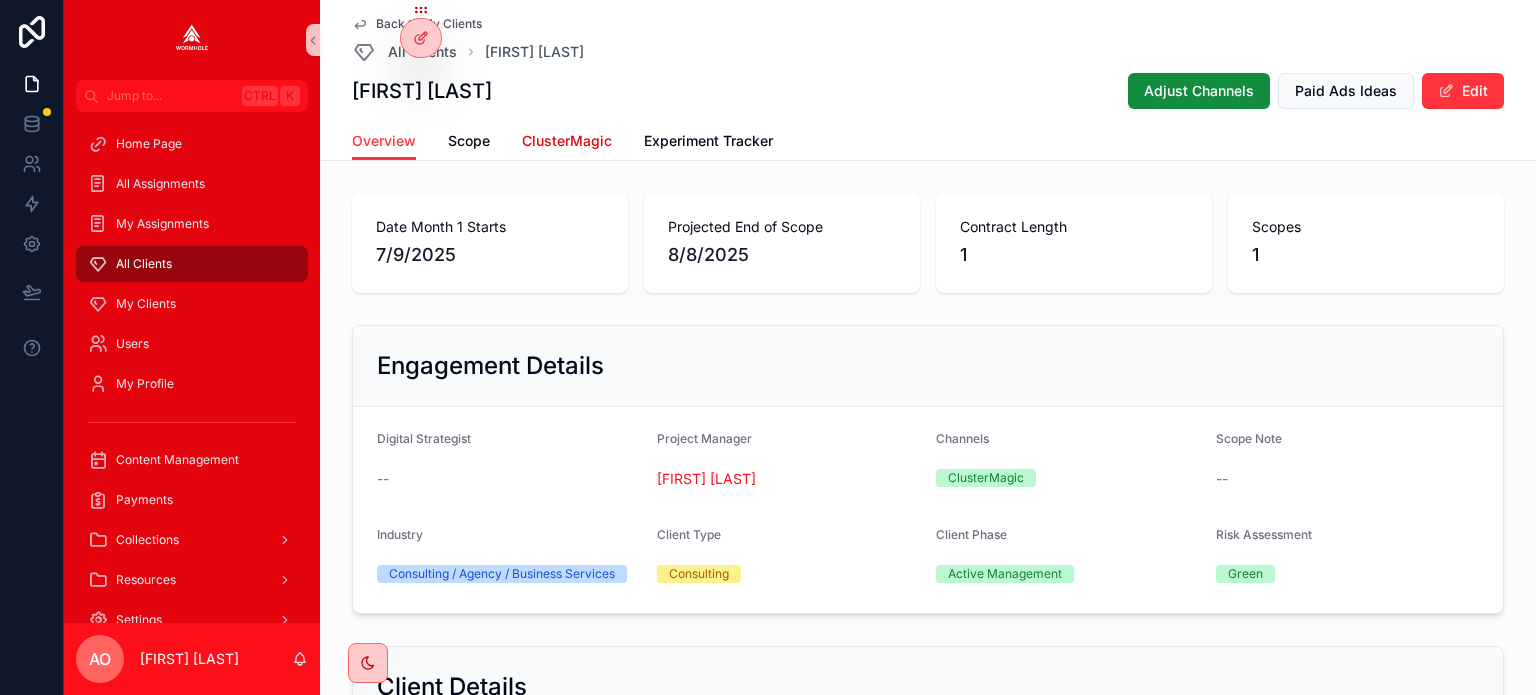 click on "ClusterMagic" at bounding box center [567, 141] 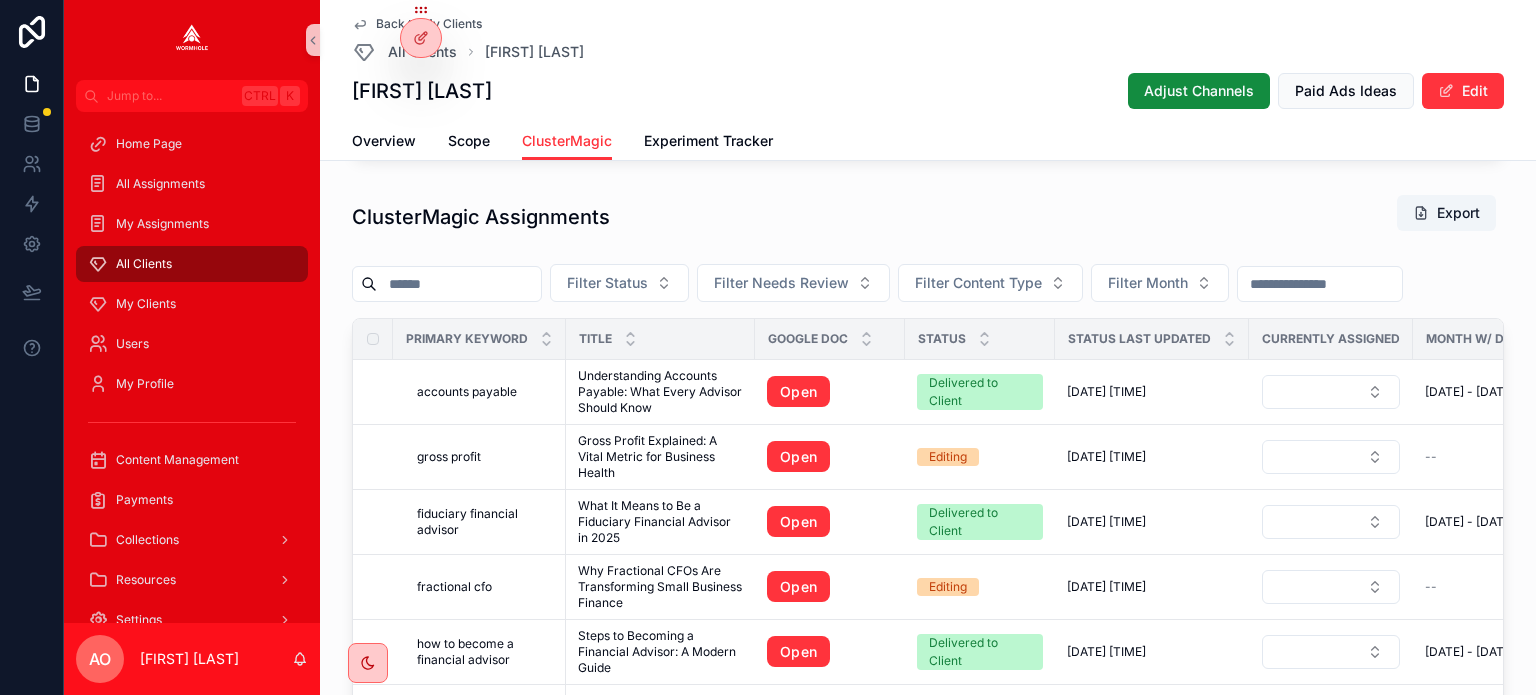 scroll, scrollTop: 2000, scrollLeft: 0, axis: vertical 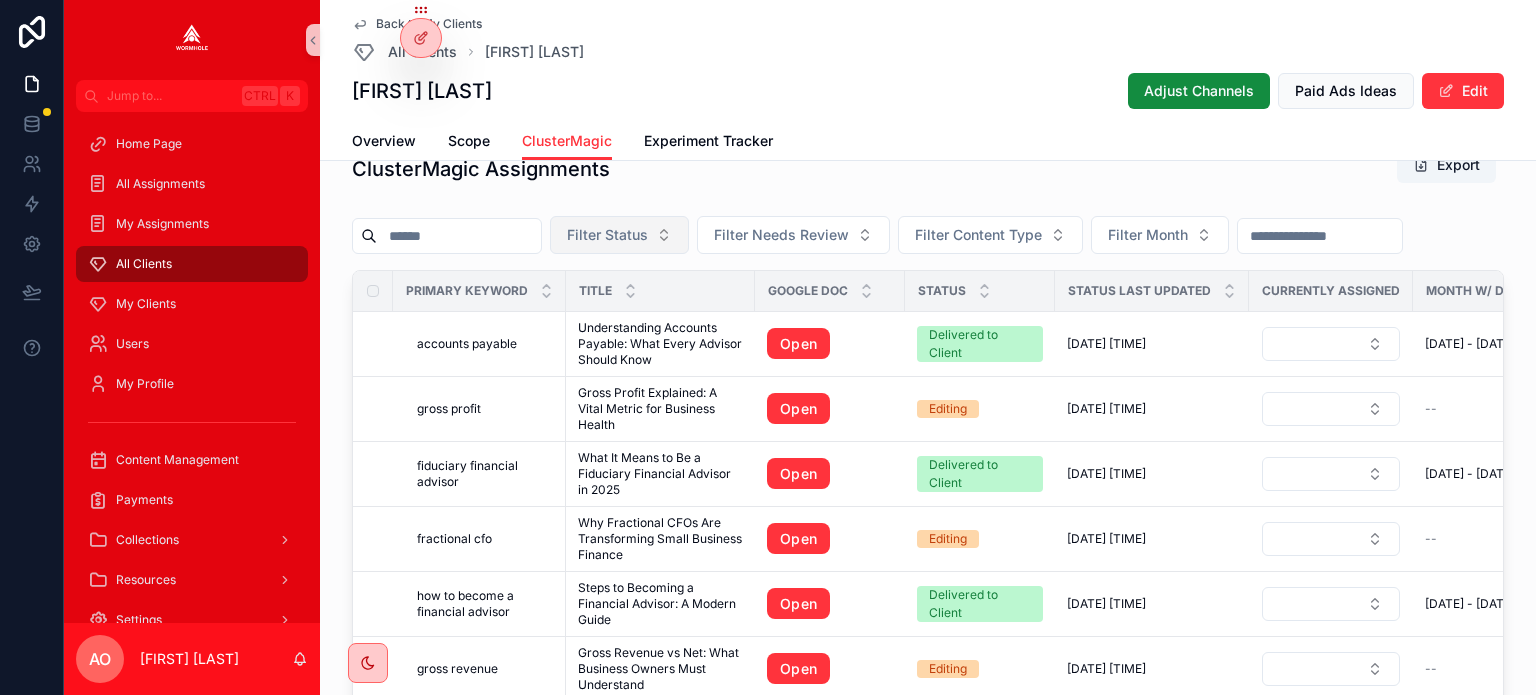 click on "Filter Status" at bounding box center (607, 235) 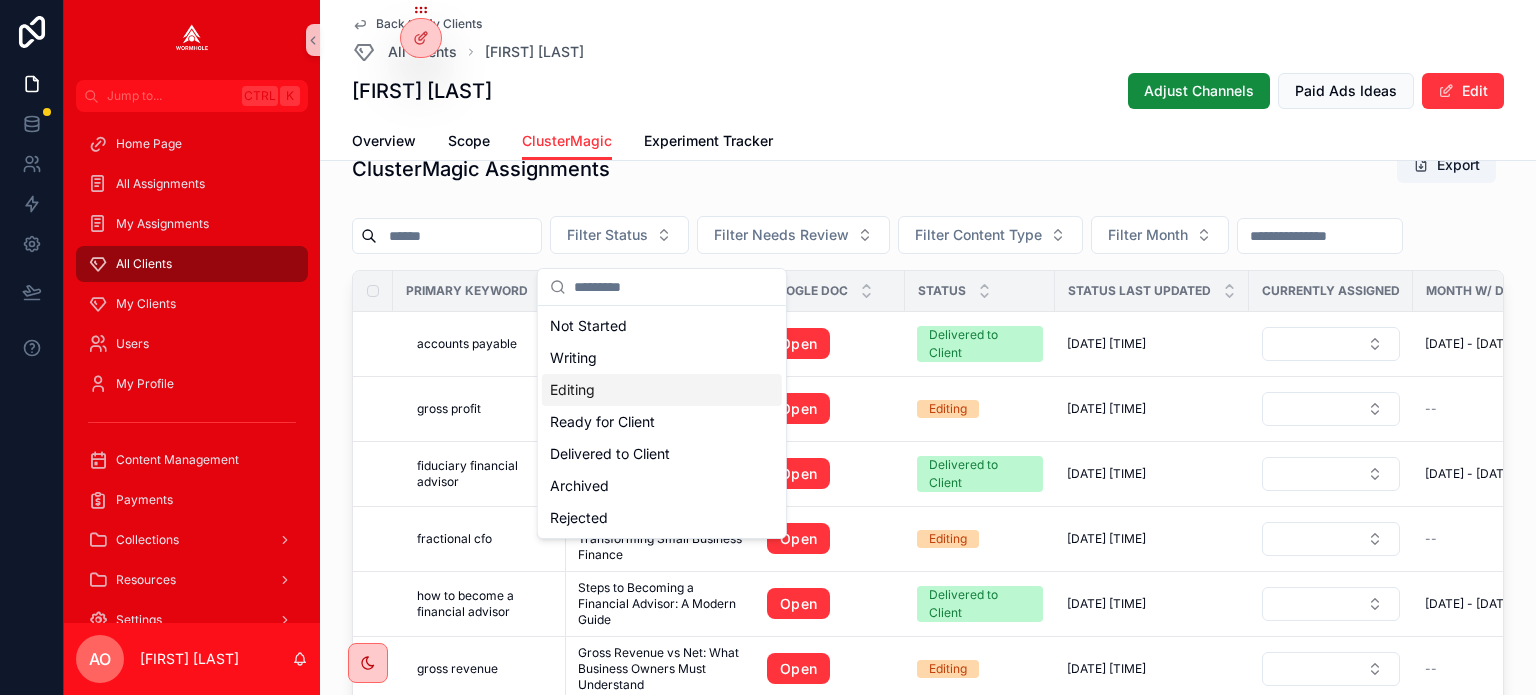 click on "Editing" at bounding box center (662, 390) 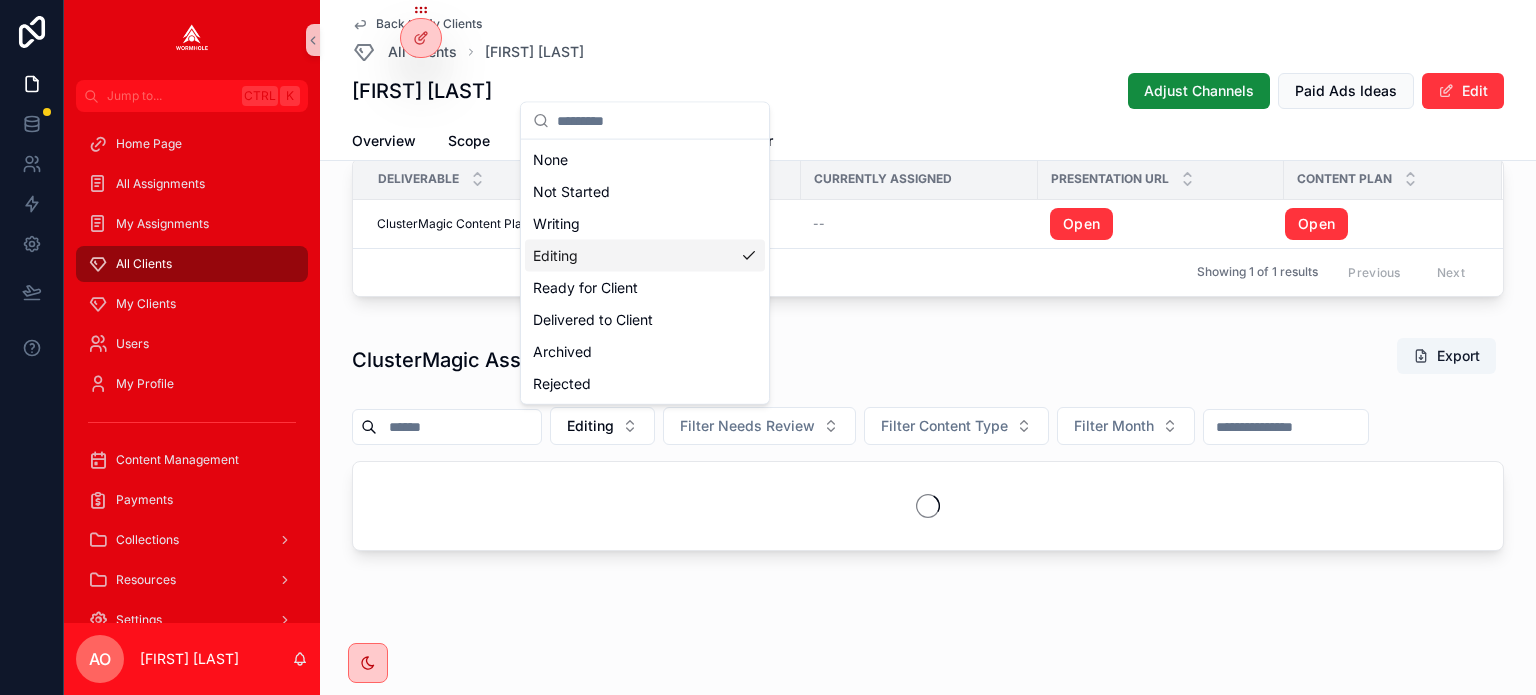 scroll, scrollTop: 1818, scrollLeft: 0, axis: vertical 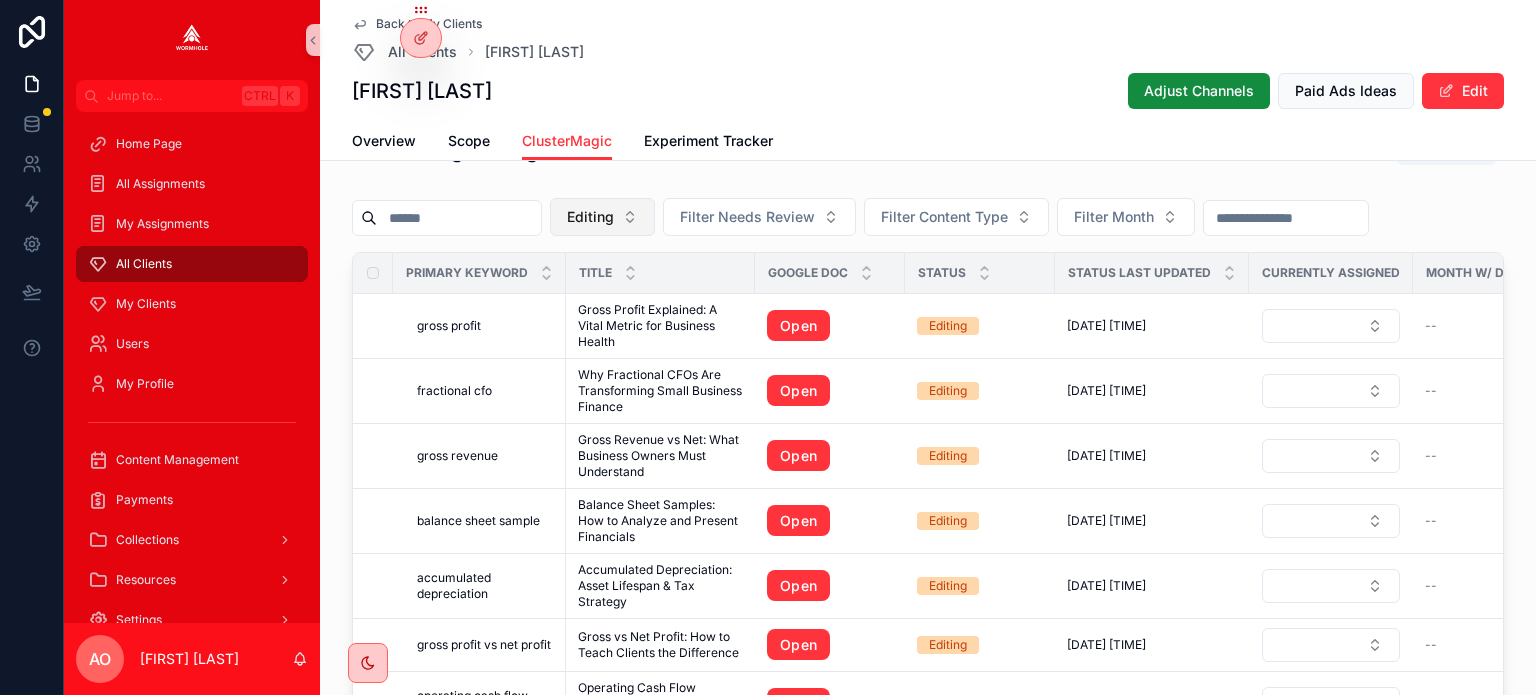 click on "Editing" at bounding box center [590, 217] 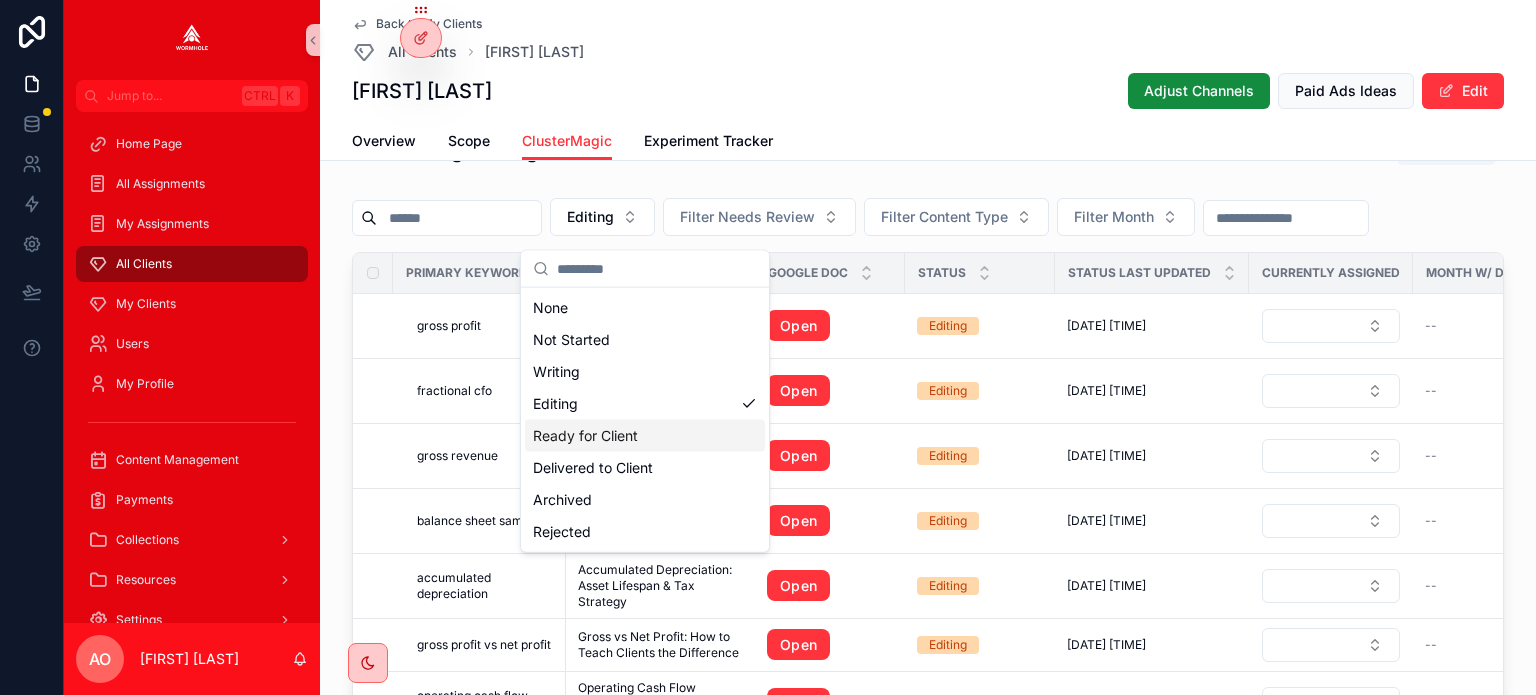 click on "Ready for Client" at bounding box center (645, 436) 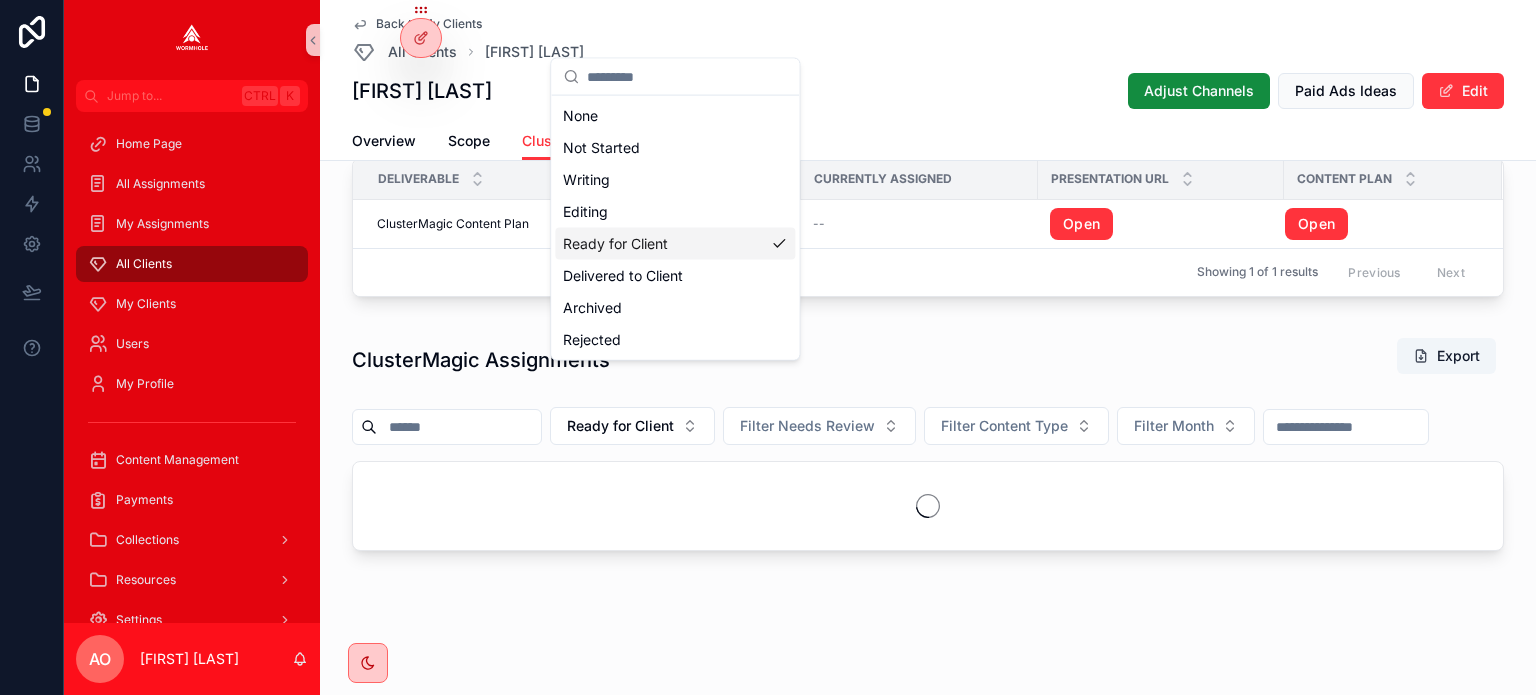 scroll, scrollTop: 1862, scrollLeft: 0, axis: vertical 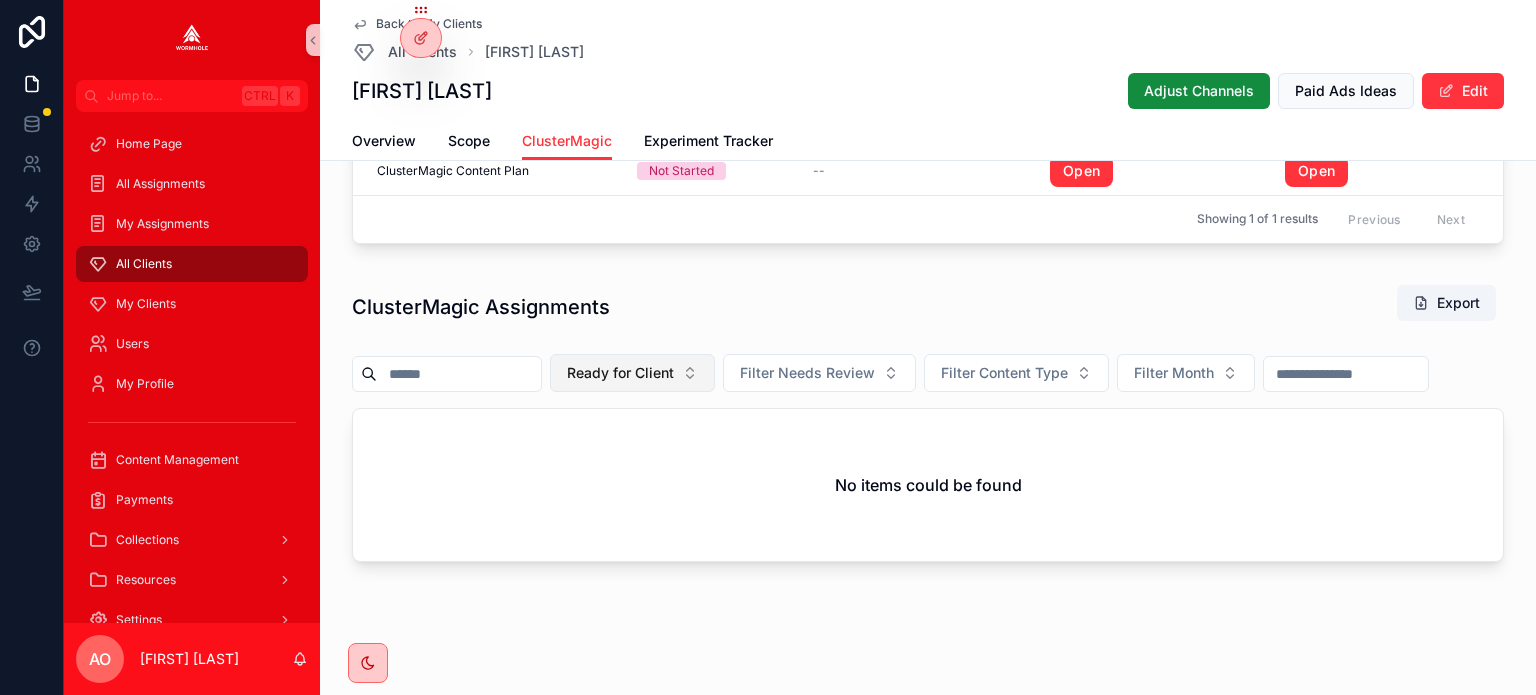 click on "Ready for Client" at bounding box center [620, 373] 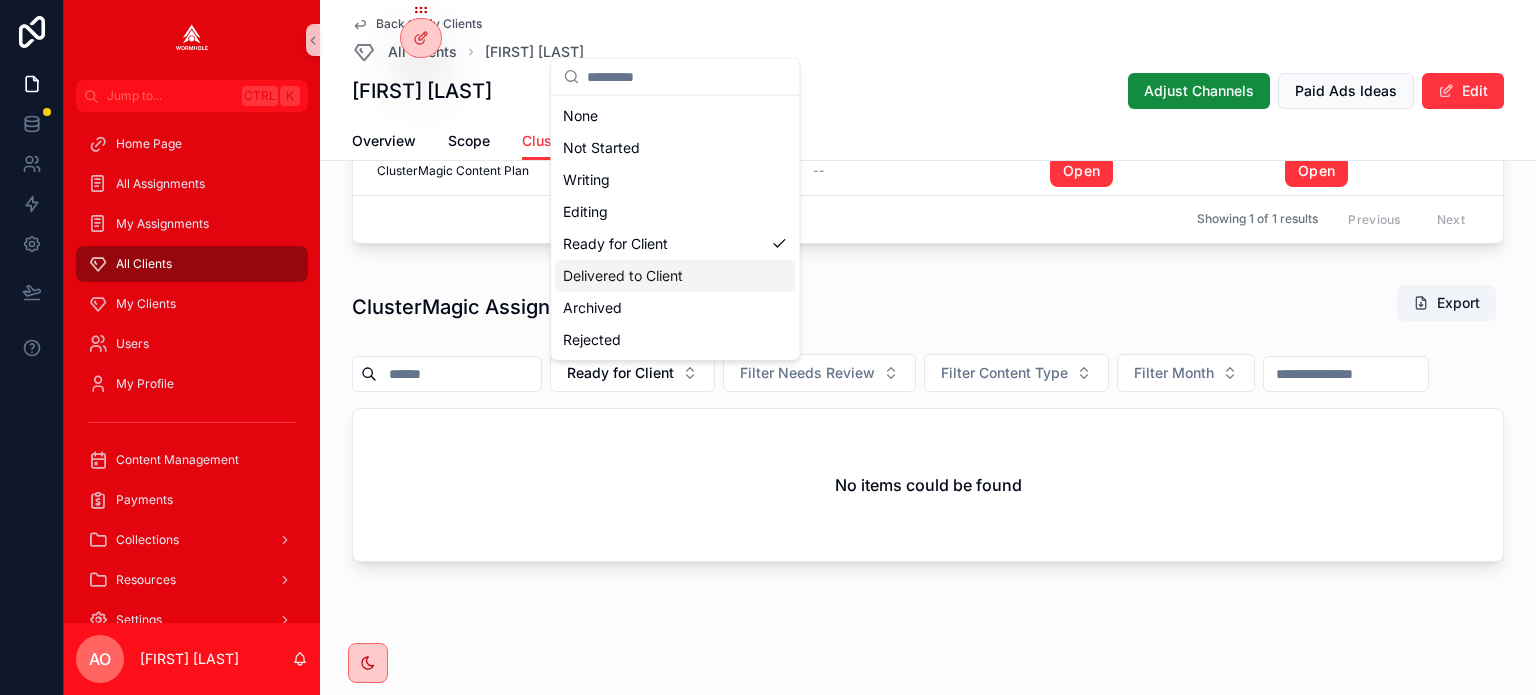 click on "Delivered to Client" at bounding box center (675, 276) 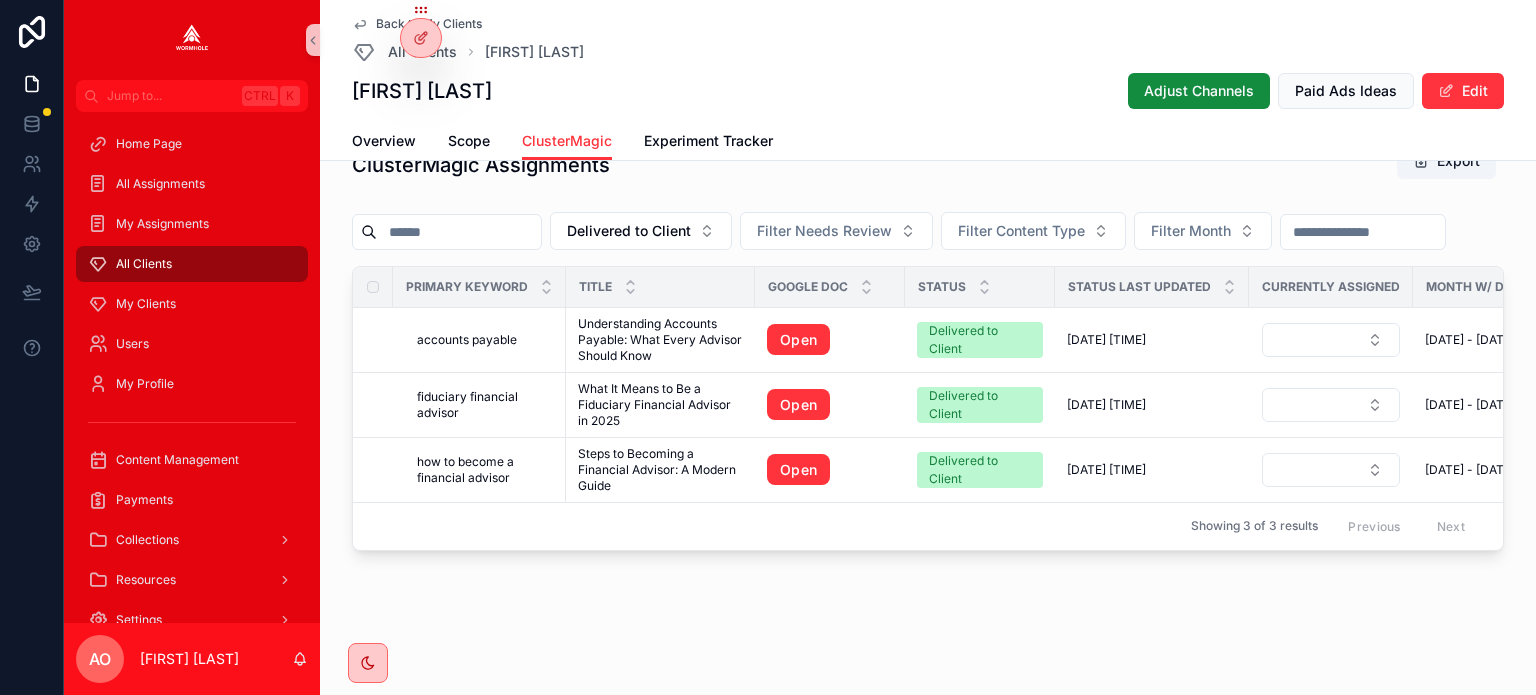 scroll, scrollTop: 1971, scrollLeft: 0, axis: vertical 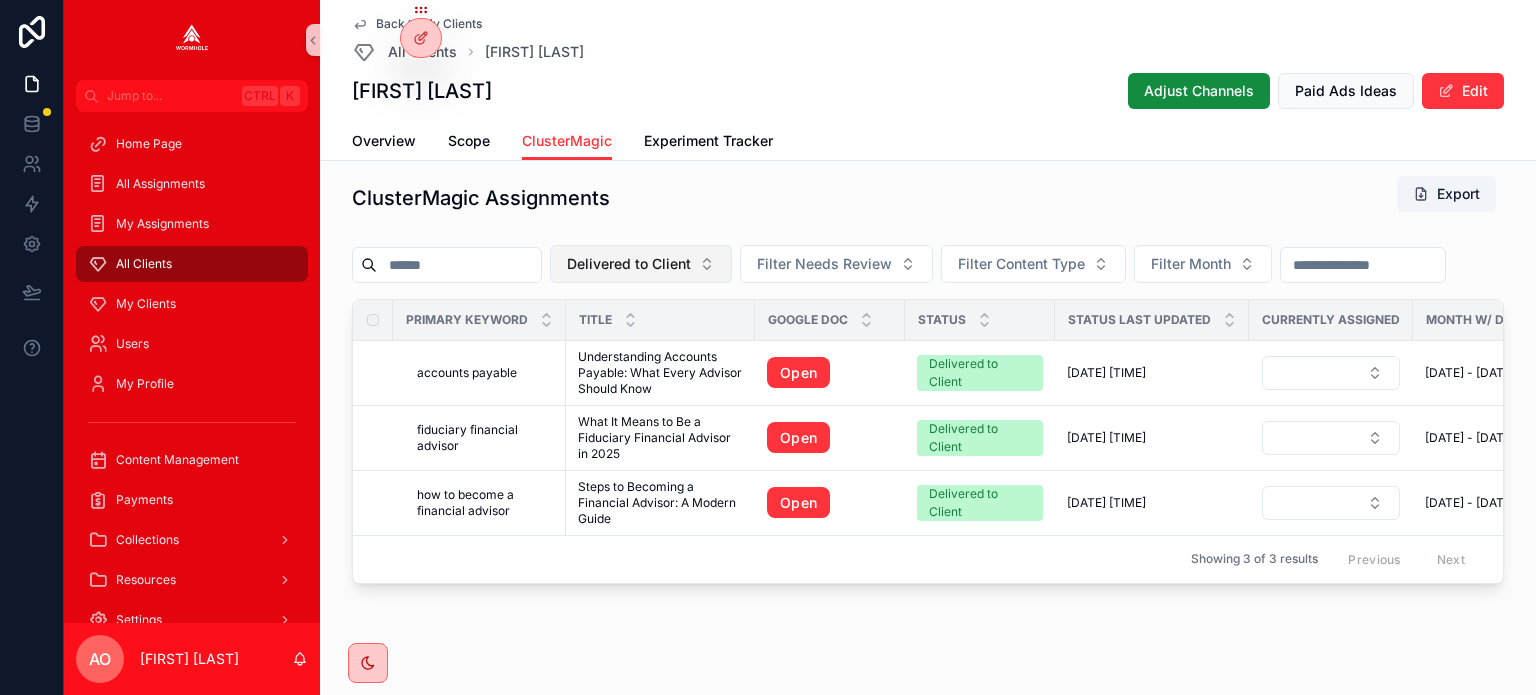 click on "Delivered to Client" at bounding box center [629, 264] 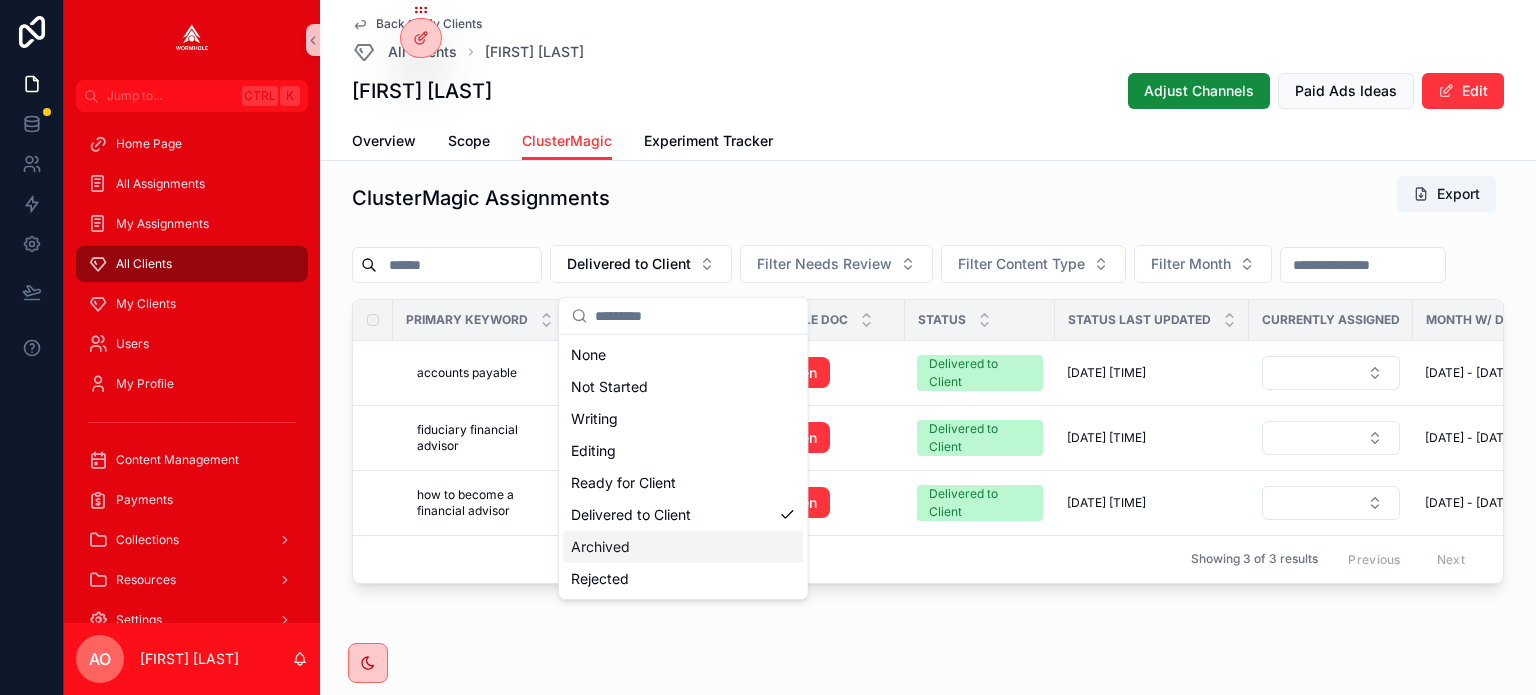 click on "Rejected" at bounding box center [683, 579] 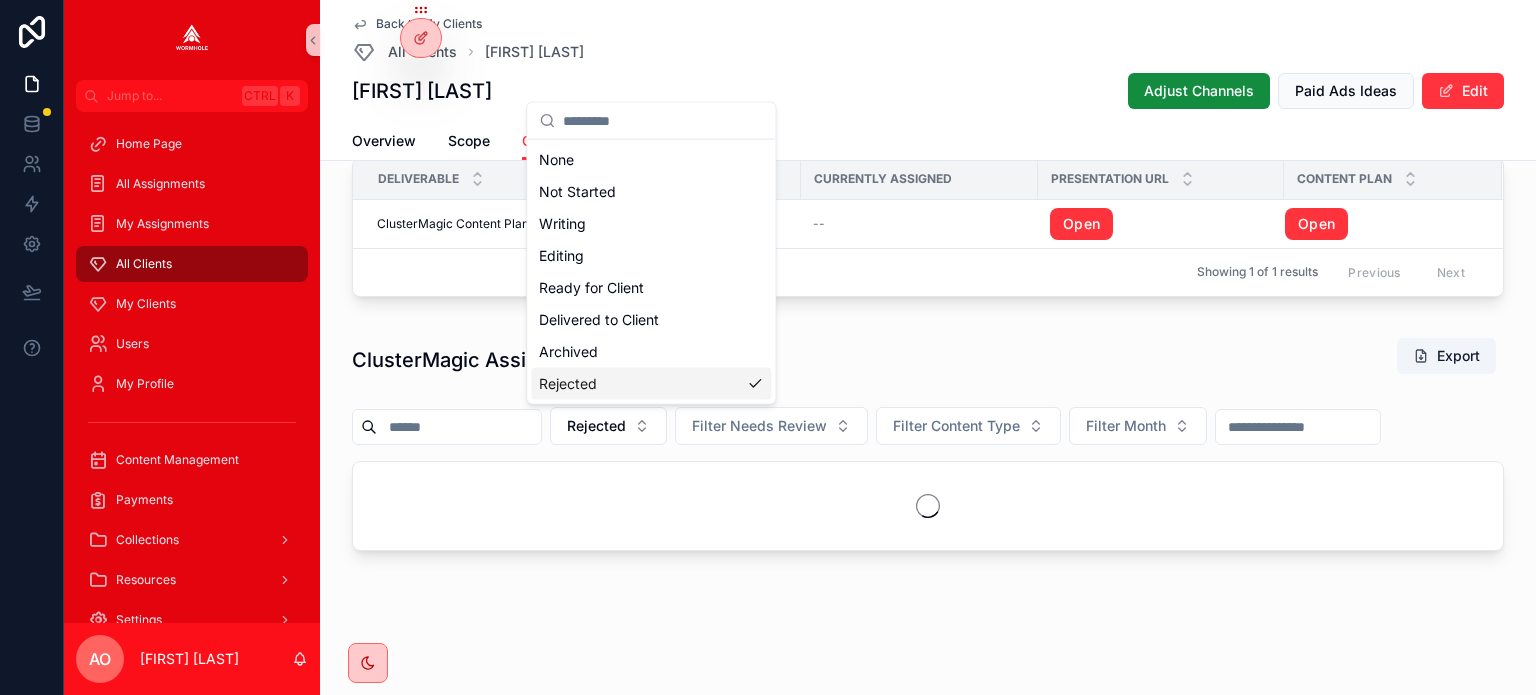 scroll, scrollTop: 1818, scrollLeft: 0, axis: vertical 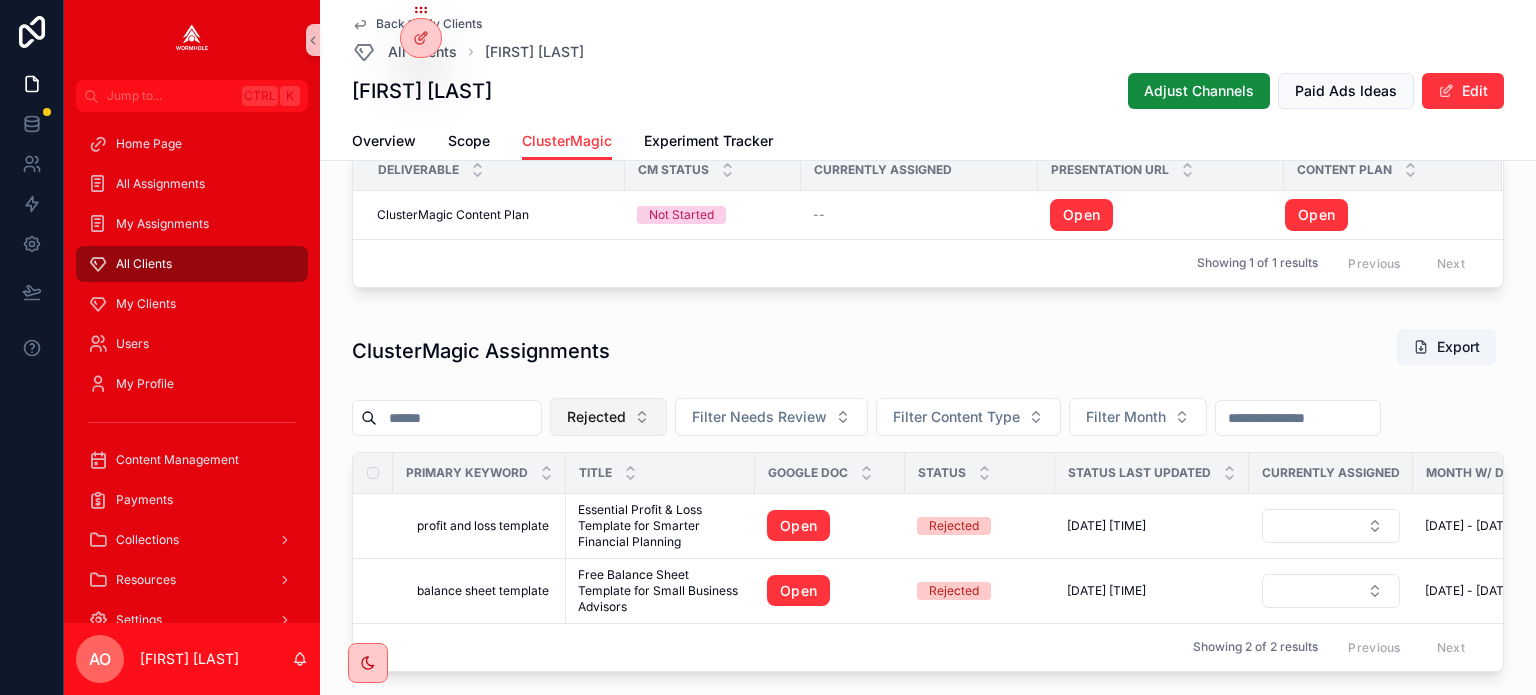 click on "Rejected" at bounding box center [596, 417] 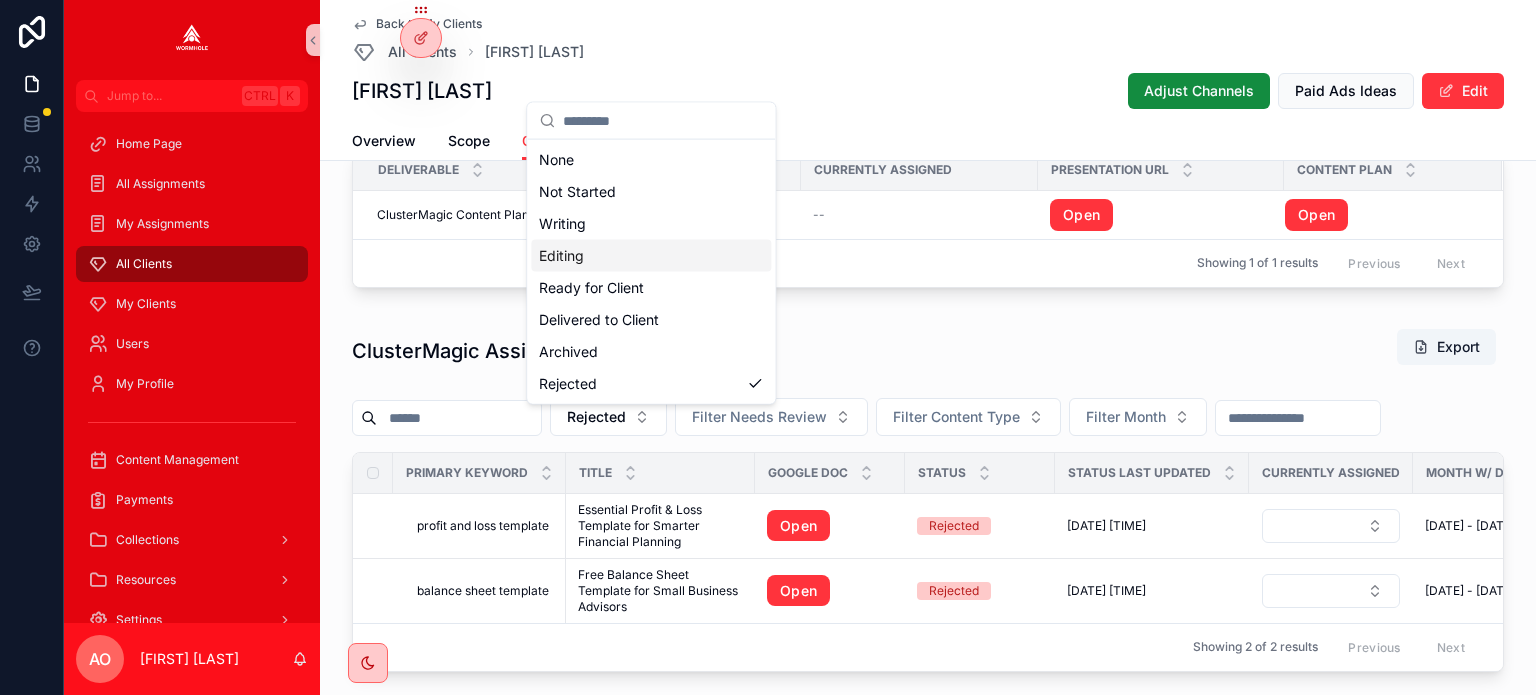 click on "Editing" at bounding box center [651, 256] 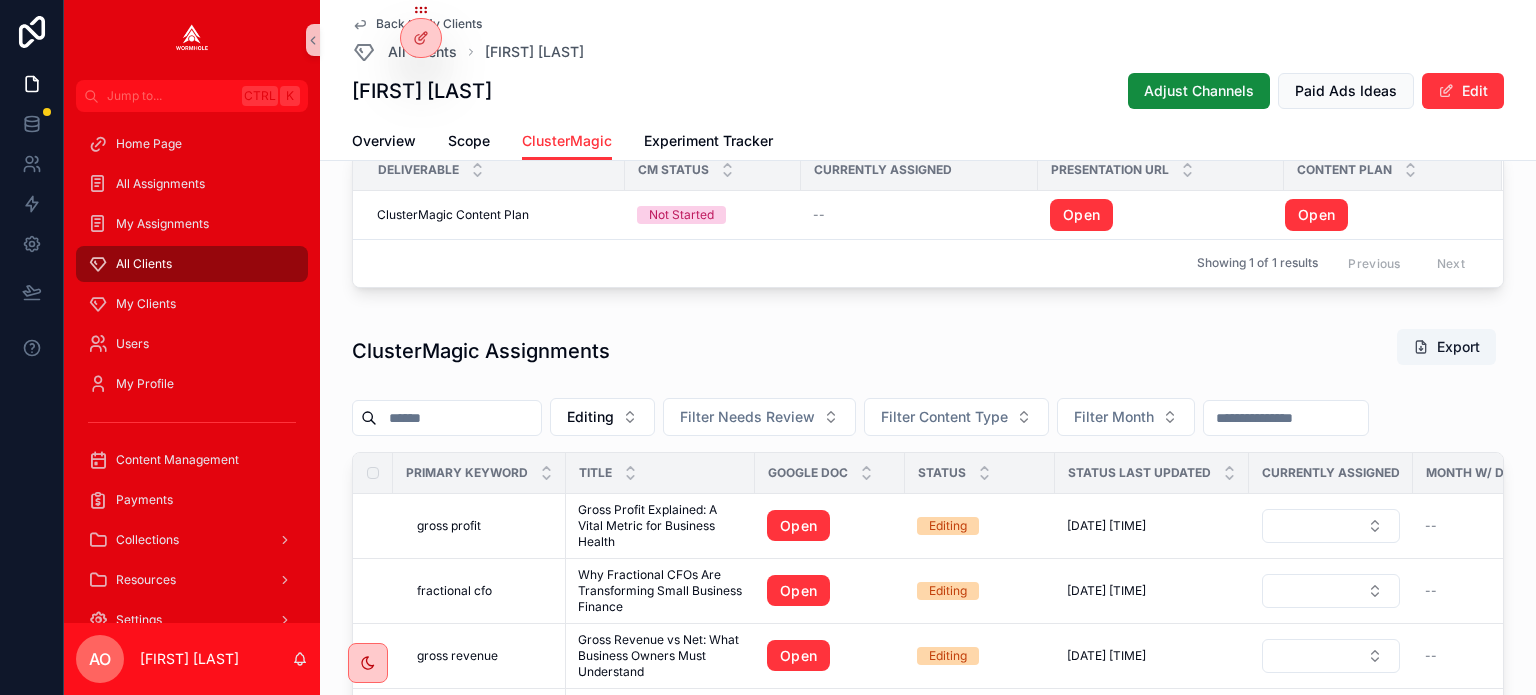 scroll, scrollTop: 500, scrollLeft: 0, axis: vertical 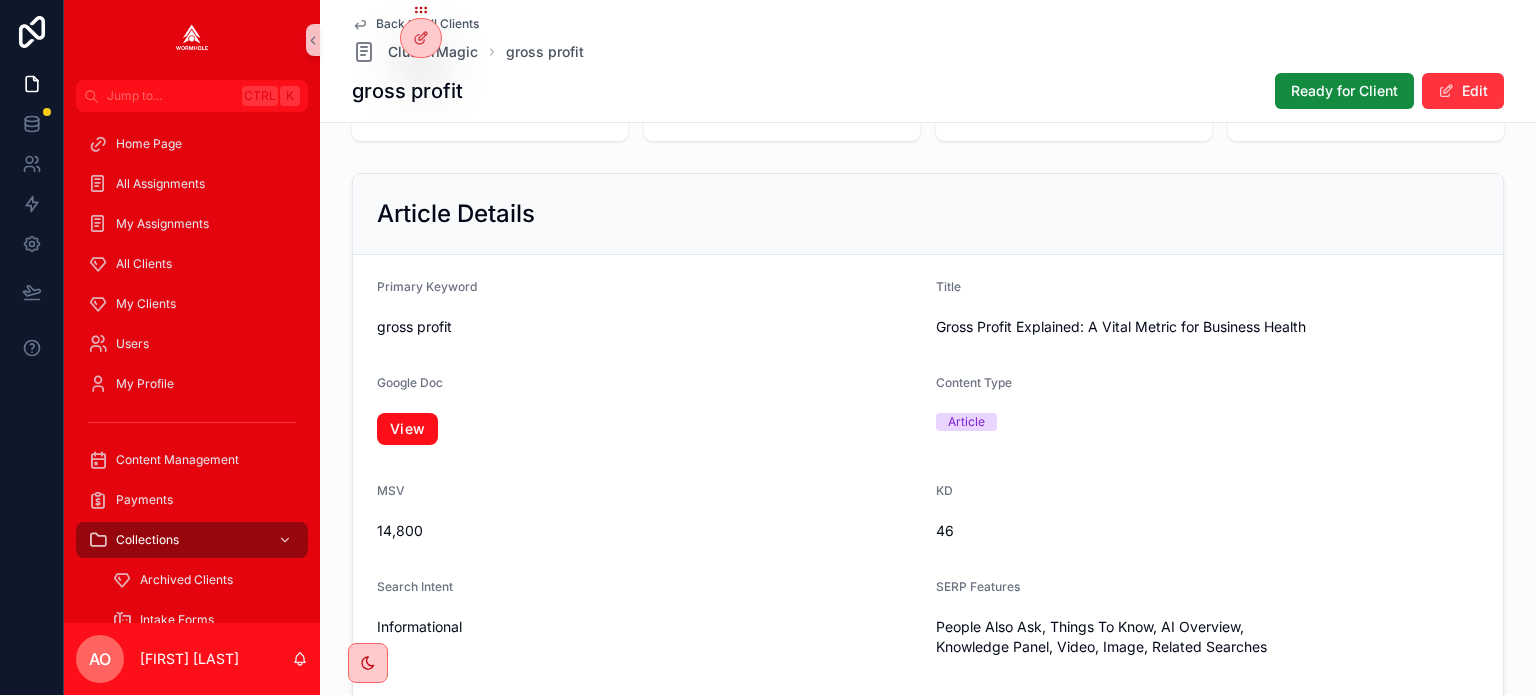click on "View" at bounding box center [407, 429] 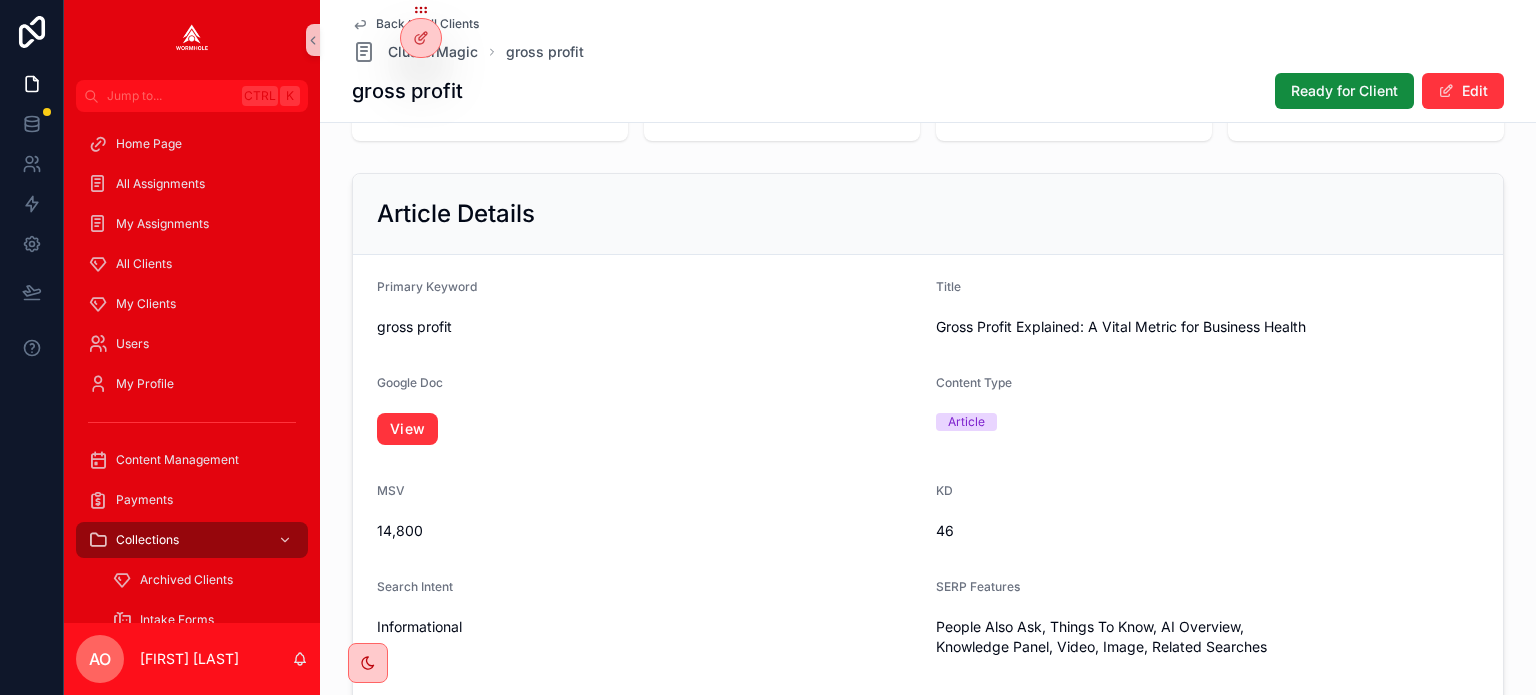 scroll, scrollTop: 1396, scrollLeft: 0, axis: vertical 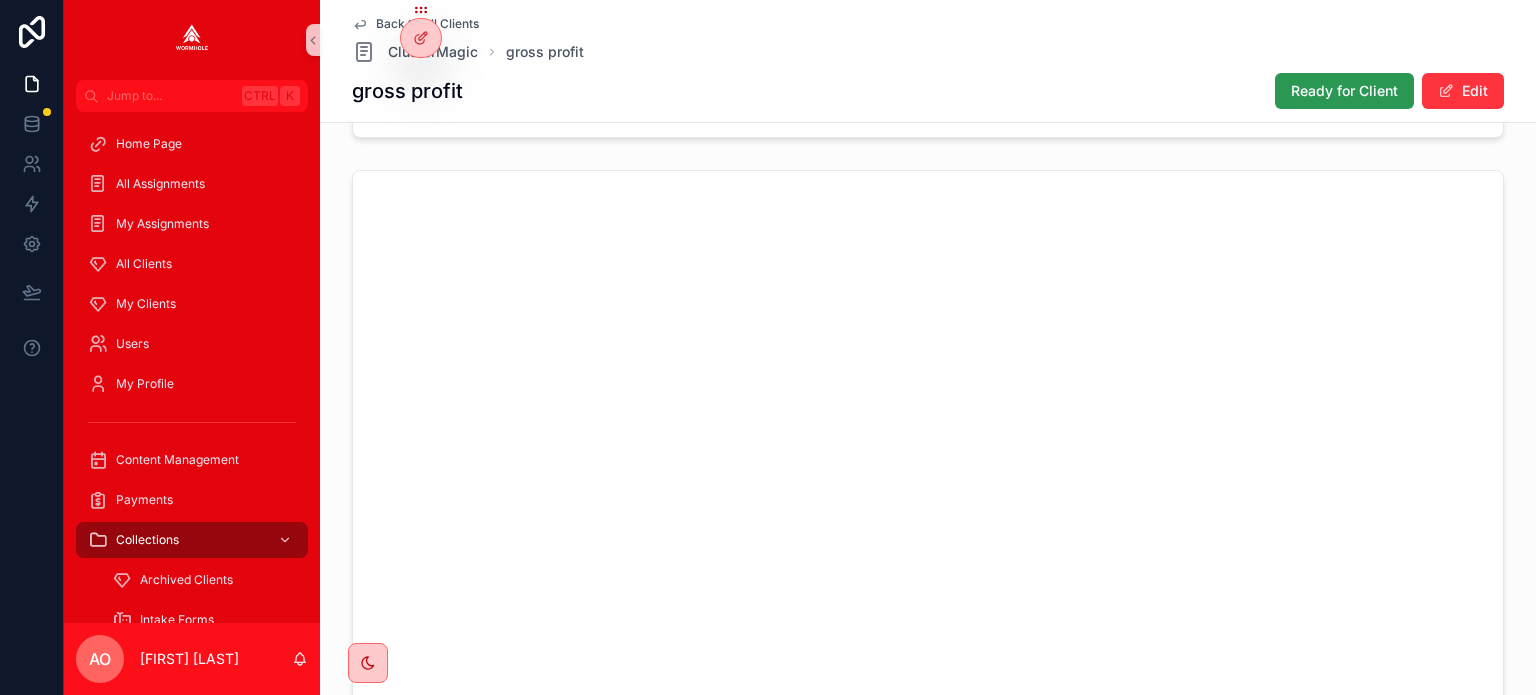 click on "Ready for Client" at bounding box center [1344, 91] 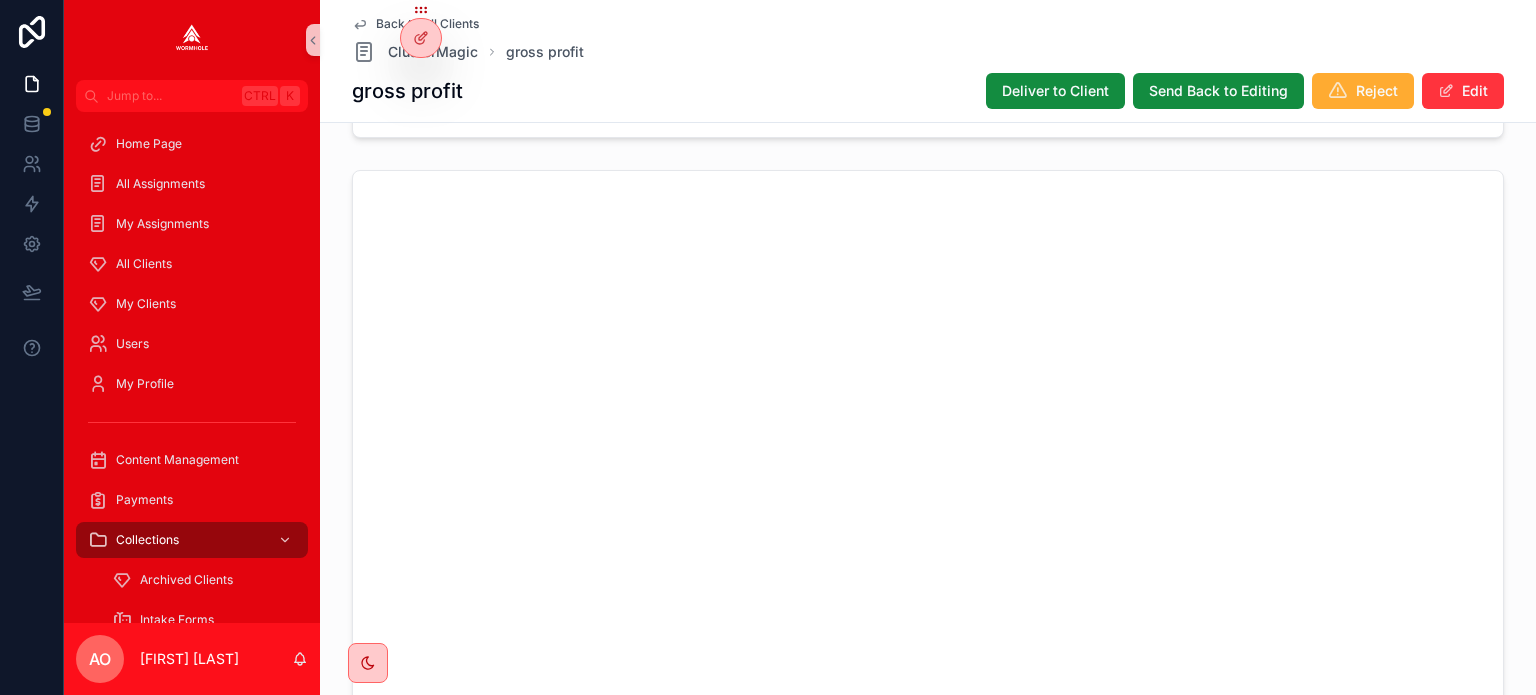 scroll, scrollTop: 1380, scrollLeft: 0, axis: vertical 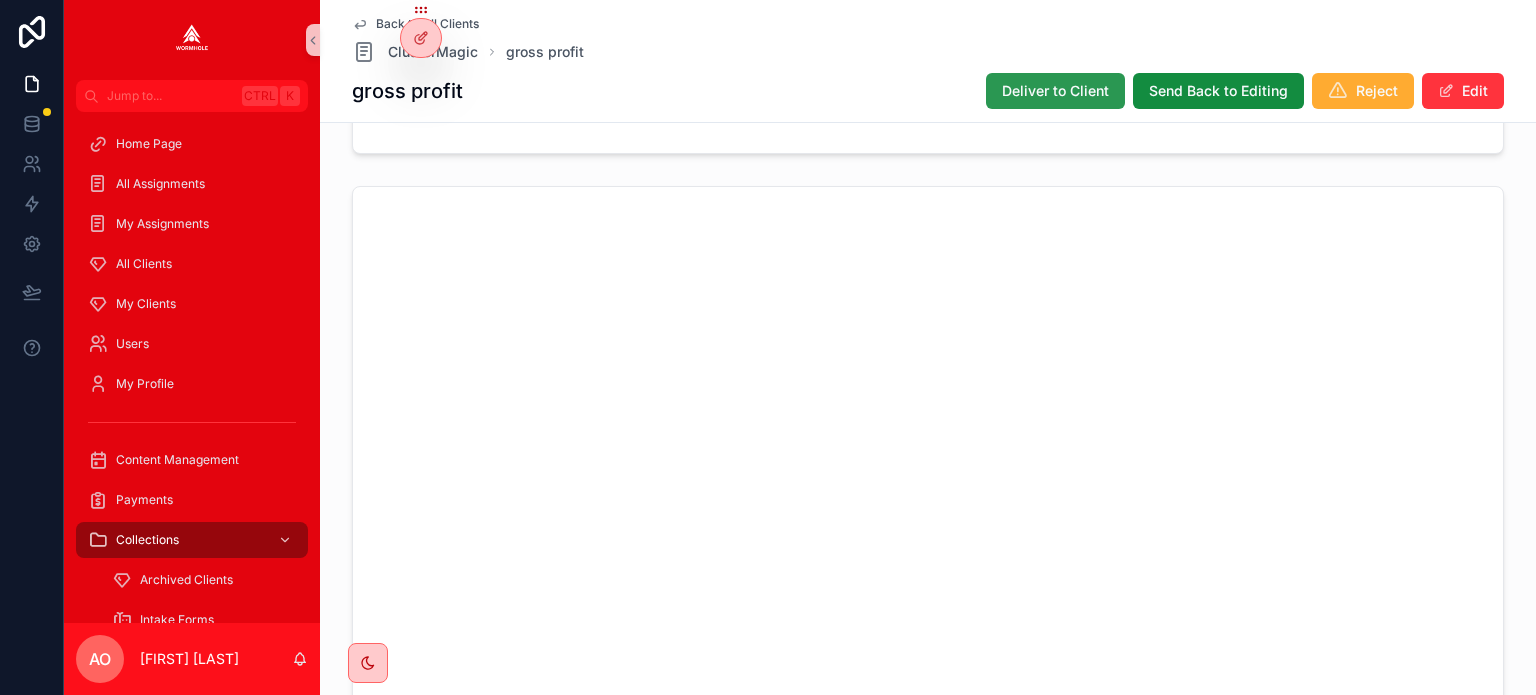 click on "Deliver to Client" at bounding box center (1055, 91) 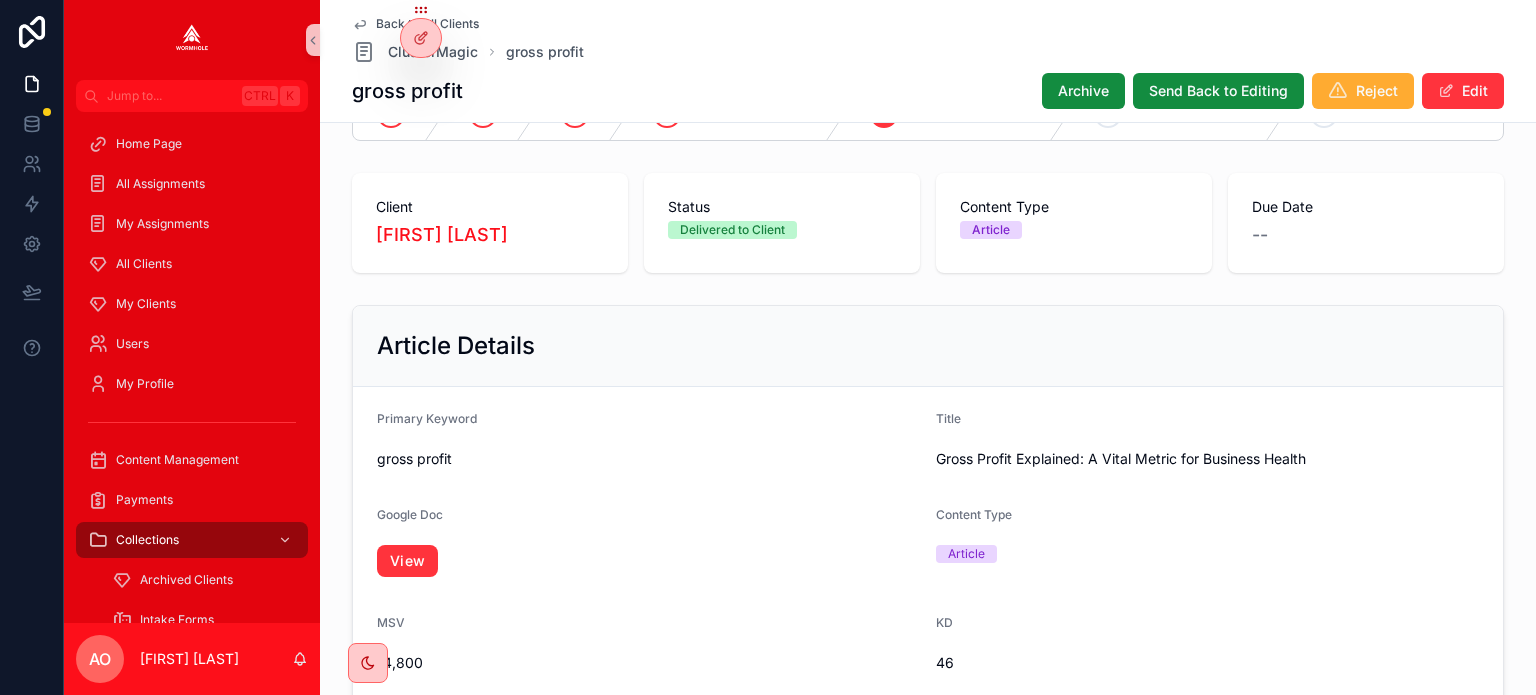 scroll, scrollTop: 0, scrollLeft: 0, axis: both 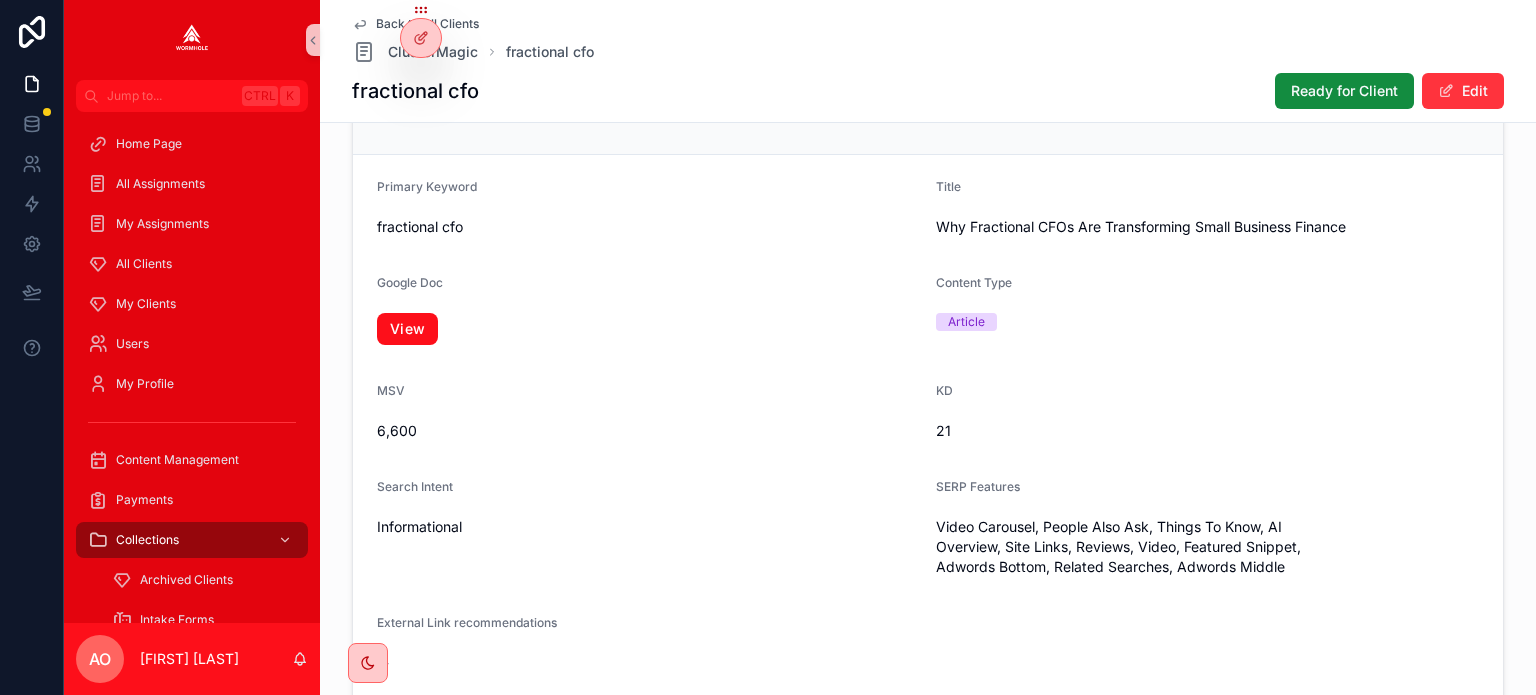 click on "View" at bounding box center [407, 329] 